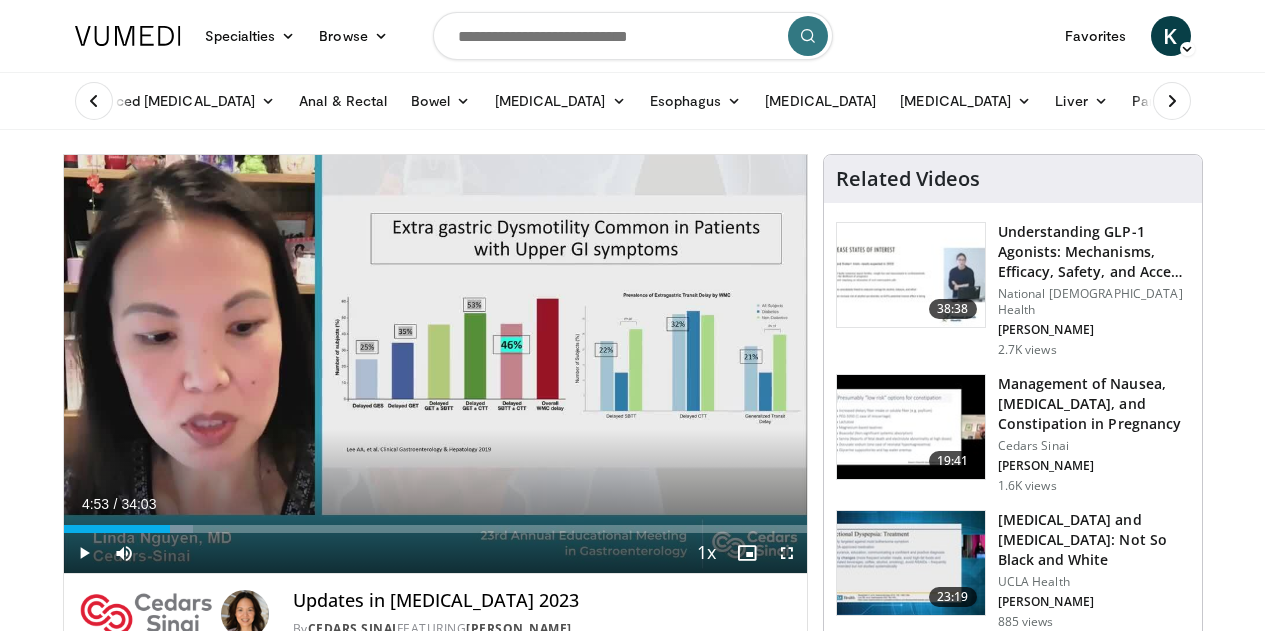 scroll, scrollTop: 56, scrollLeft: 0, axis: vertical 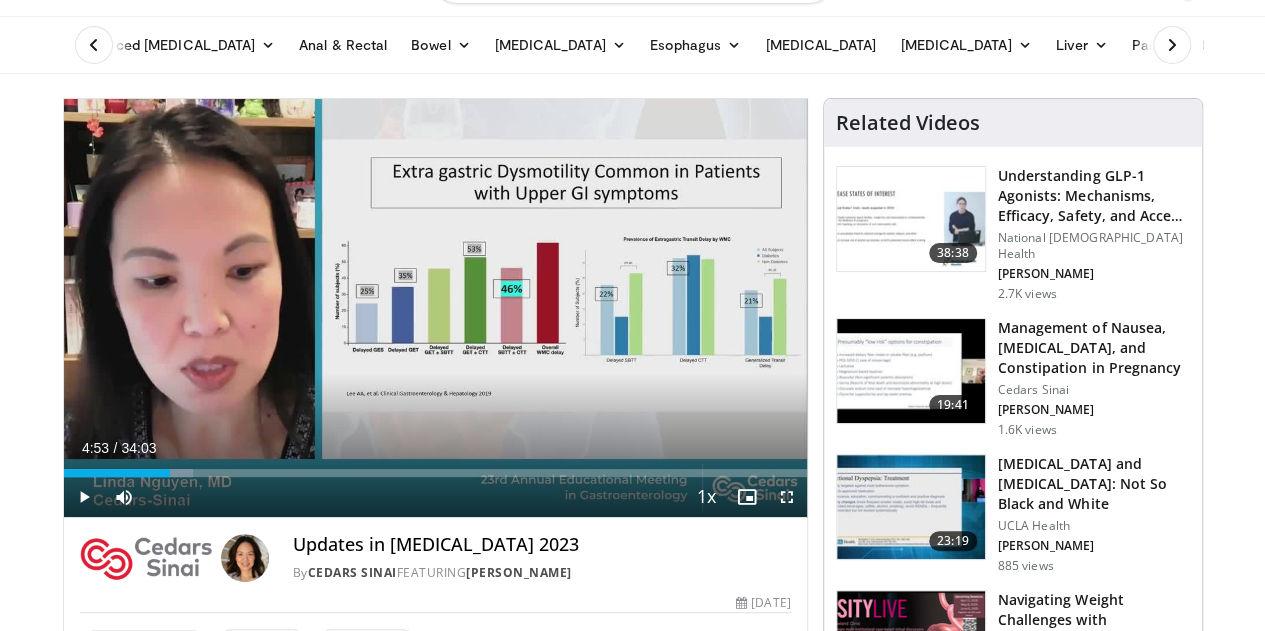 click at bounding box center [435, 308] 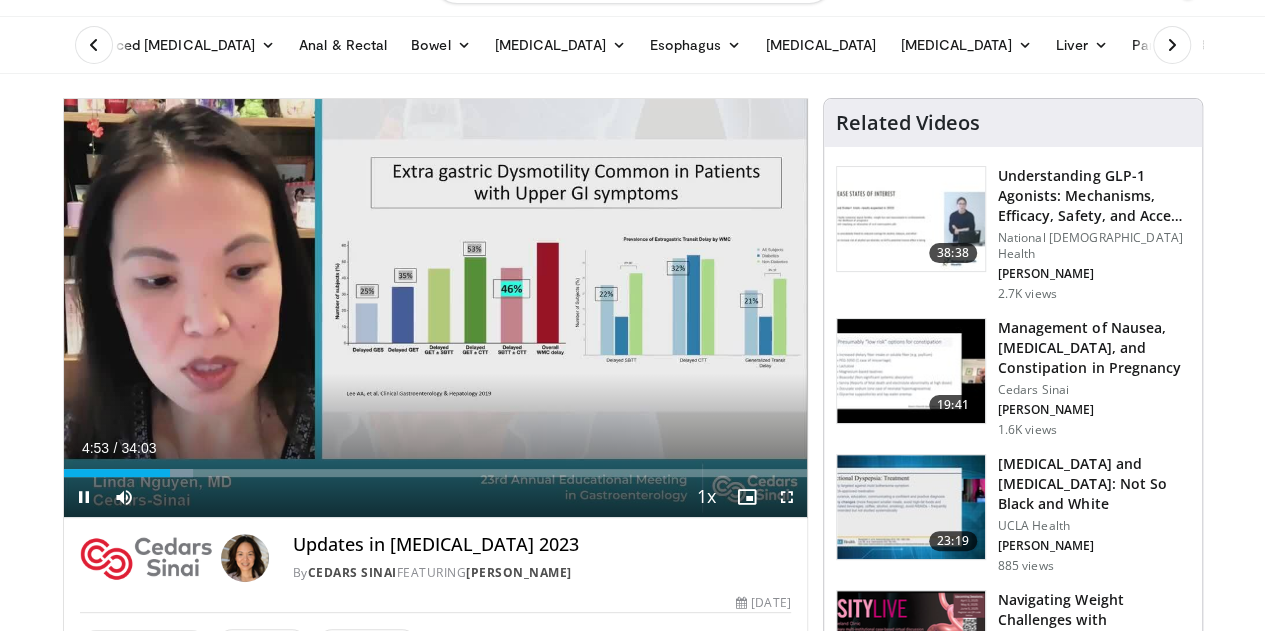 click at bounding box center [435, 308] 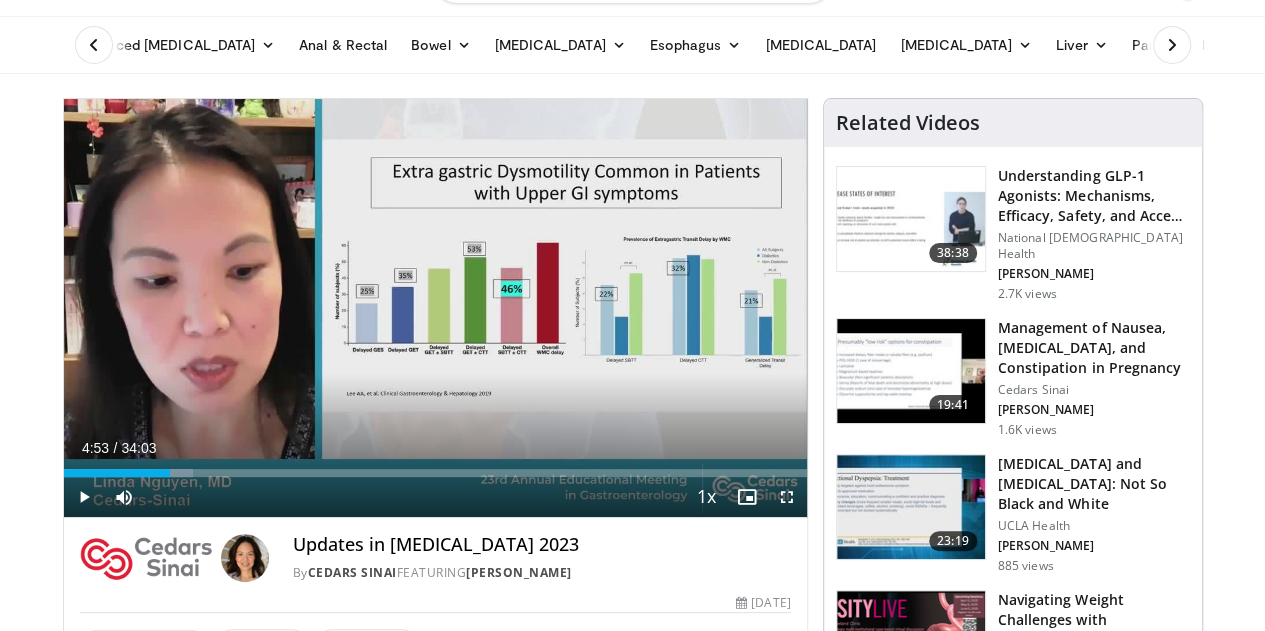 click at bounding box center (435, 308) 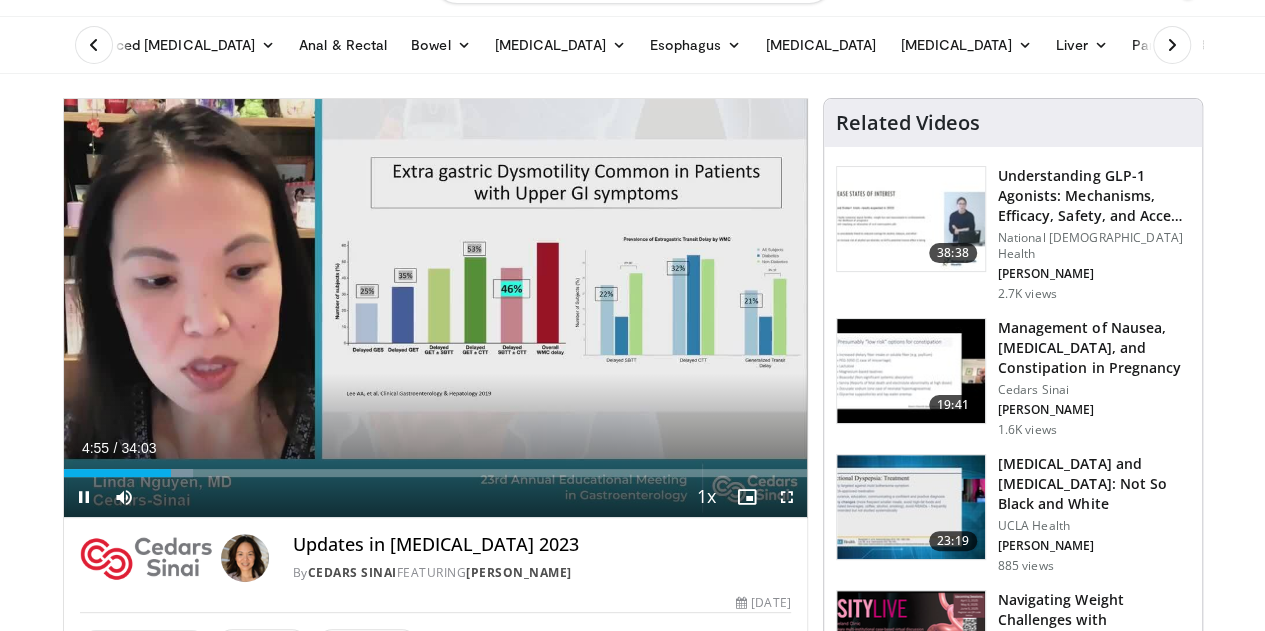 type 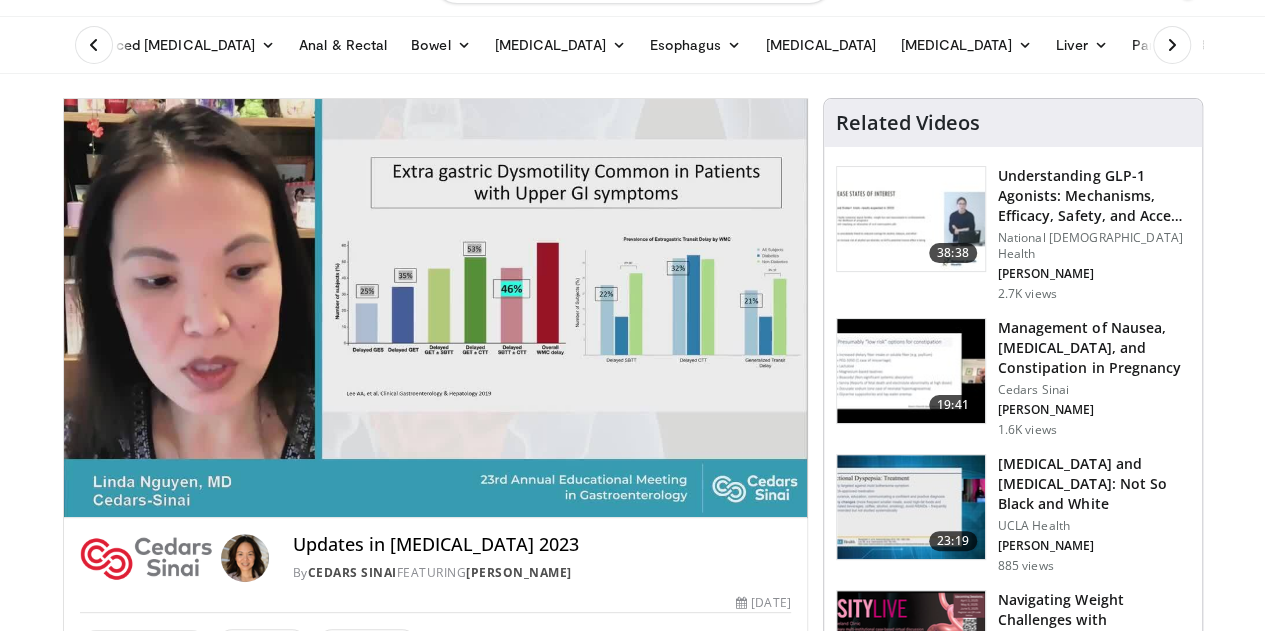 click at bounding box center (911, 219) 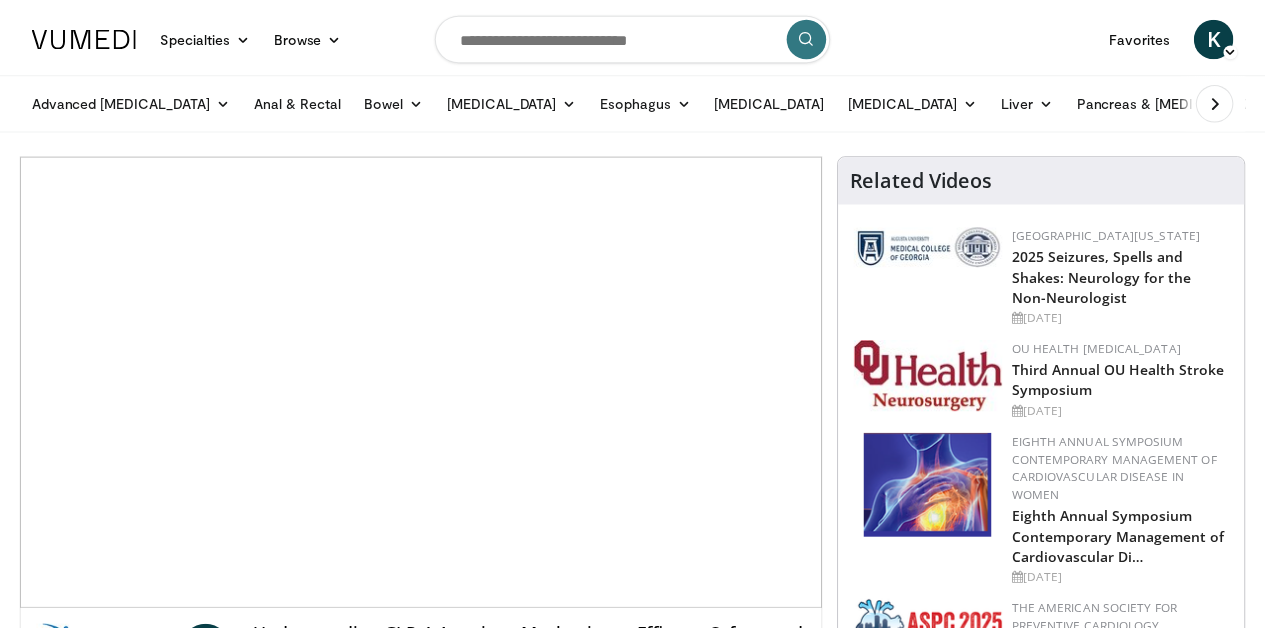 scroll, scrollTop: 0, scrollLeft: 0, axis: both 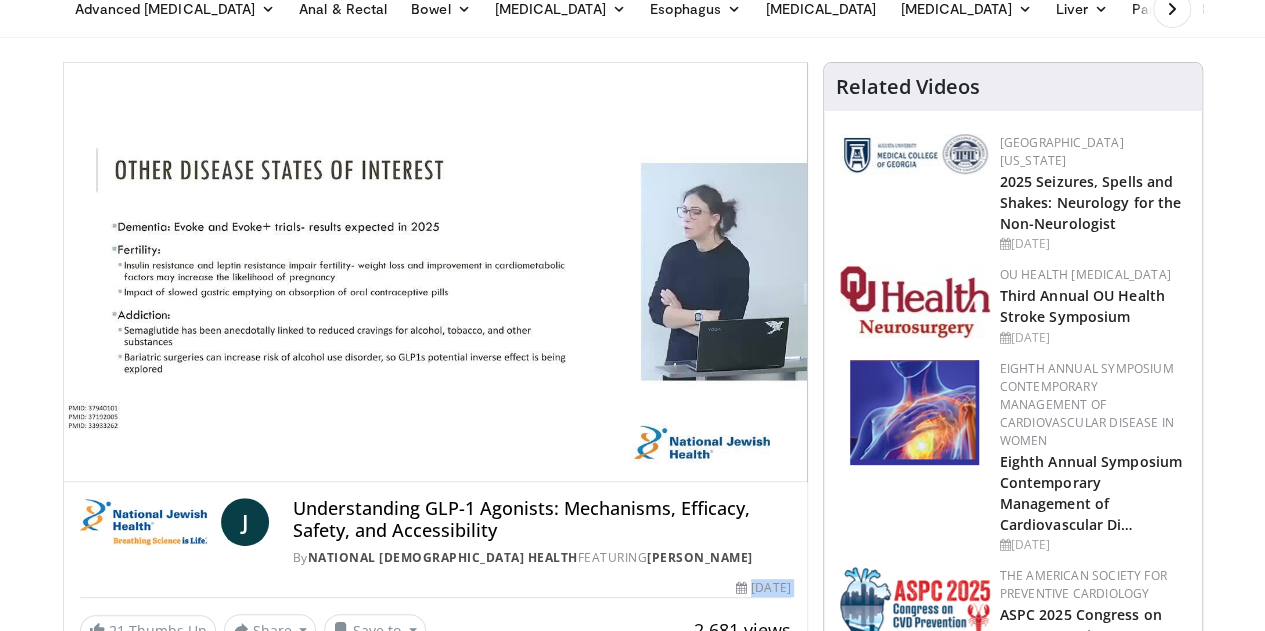 click on "Specialties
Adult & Family Medicine
Allergy, [MEDICAL_DATA], Immunology
Anesthesiology
Cardiology
Dental
Dermatology
Endocrinology
Gastroenterology & Hepatology
[MEDICAL_DATA]
Hematology & Oncology
[MEDICAL_DATA]
Nephrology
Neurology
[GEOGRAPHIC_DATA]
Obstetrics & Gynecology
Ophthalmology
Oral Maxillofacial
Orthopaedics
Otolaryngology
Pediatrics
Plastic Surgery
[GEOGRAPHIC_DATA]
Psychiatry
Pulmonology
Radiation Oncology
[MEDICAL_DATA]
Rheumatology
Urology
Videos" at bounding box center [632, 223] 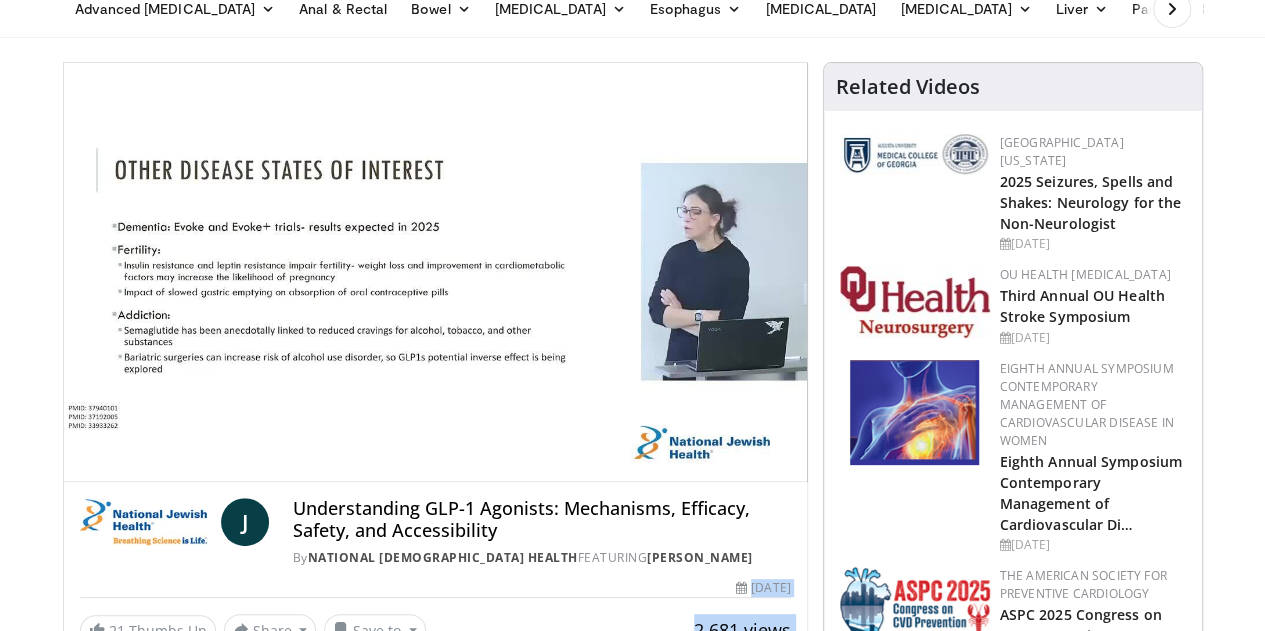 scroll, scrollTop: 142, scrollLeft: 0, axis: vertical 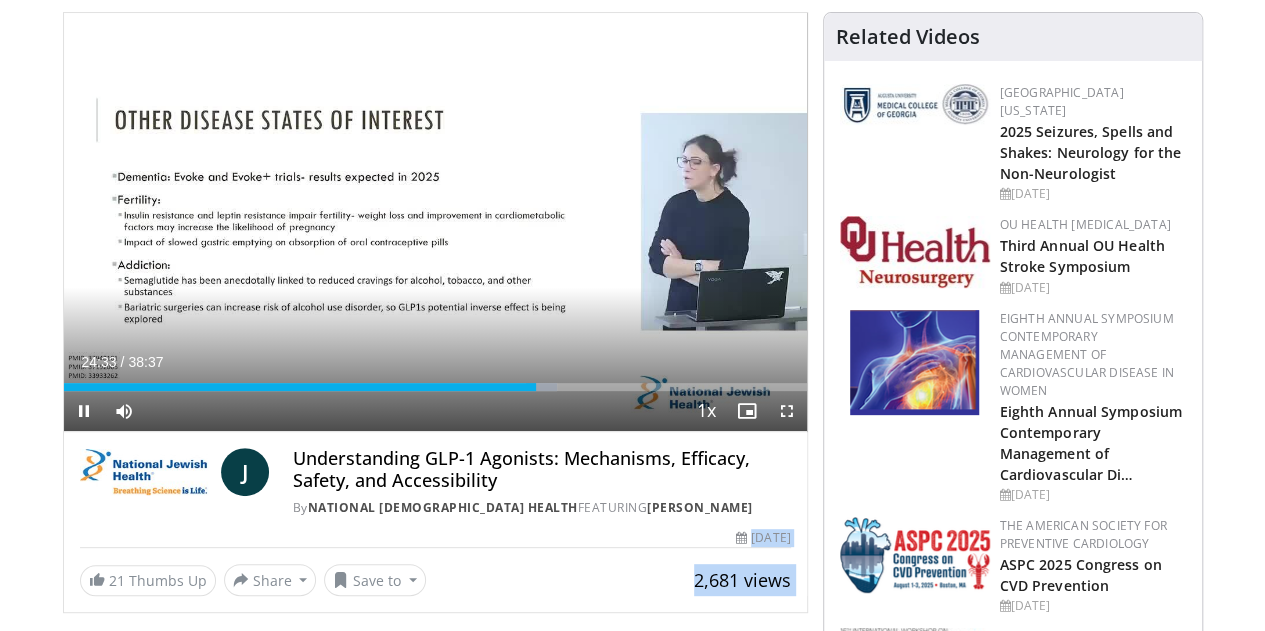click at bounding box center [435, 222] 